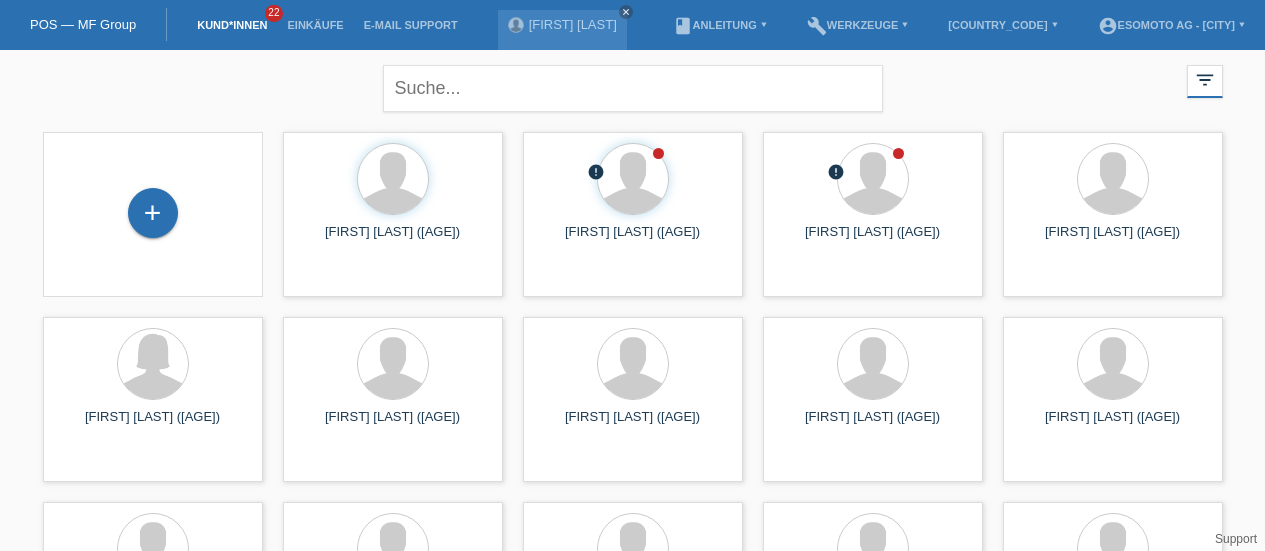 scroll, scrollTop: 0, scrollLeft: 0, axis: both 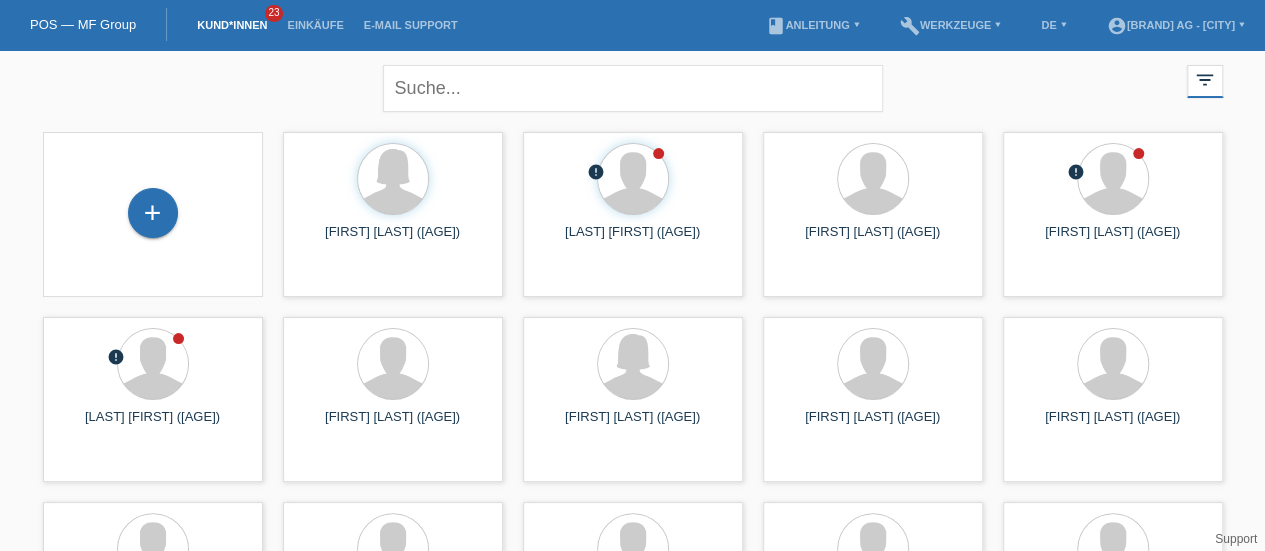 click on "+" at bounding box center (153, 213) 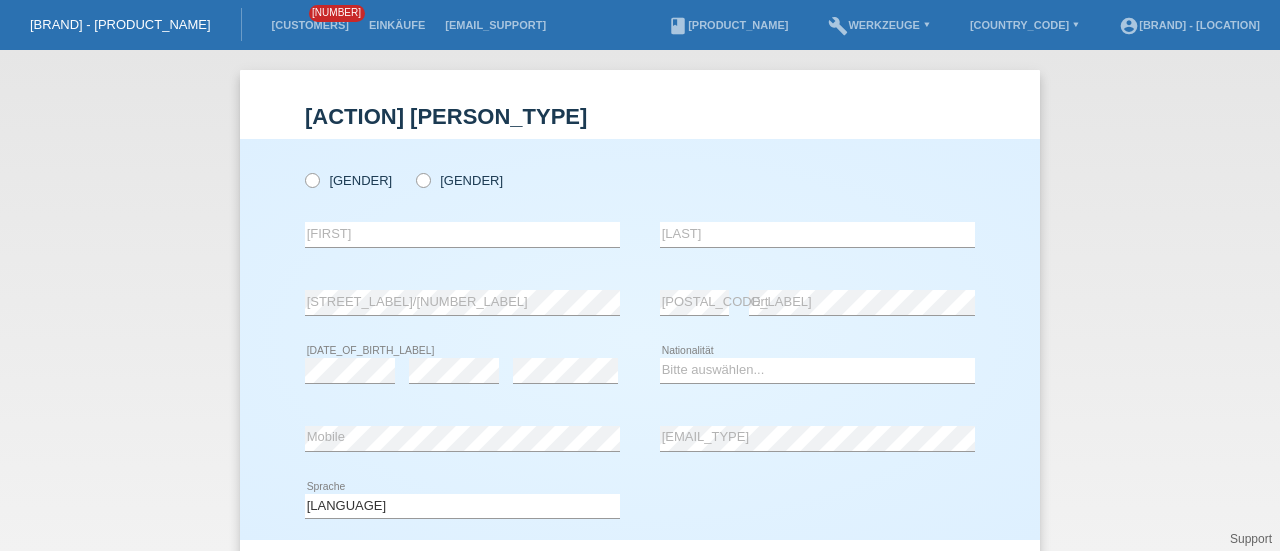 scroll, scrollTop: 0, scrollLeft: 0, axis: both 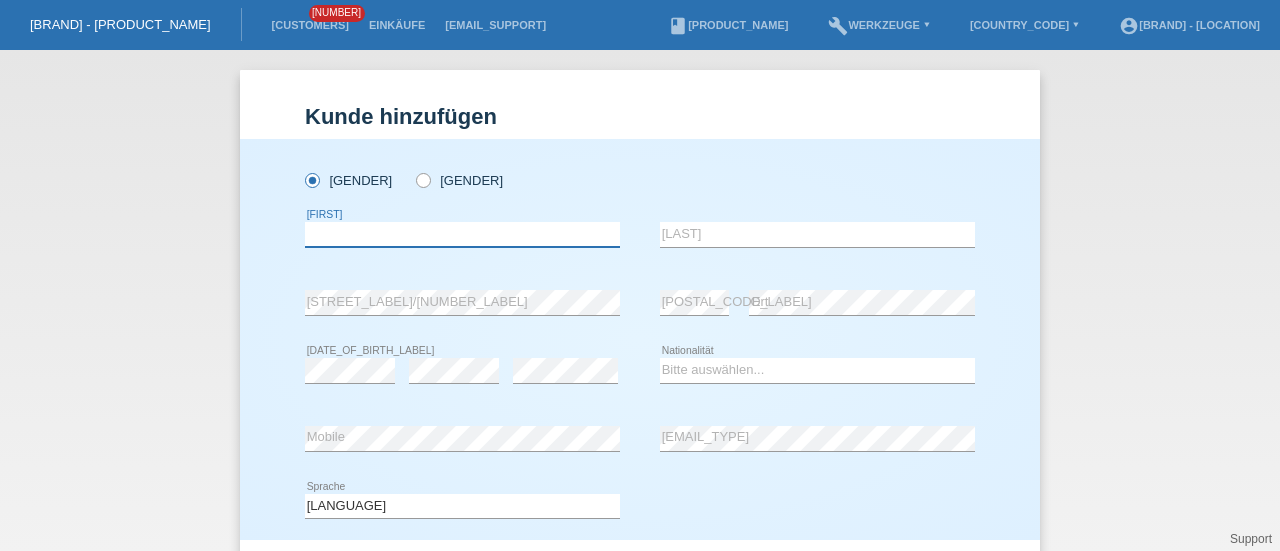 click at bounding box center (462, 234) 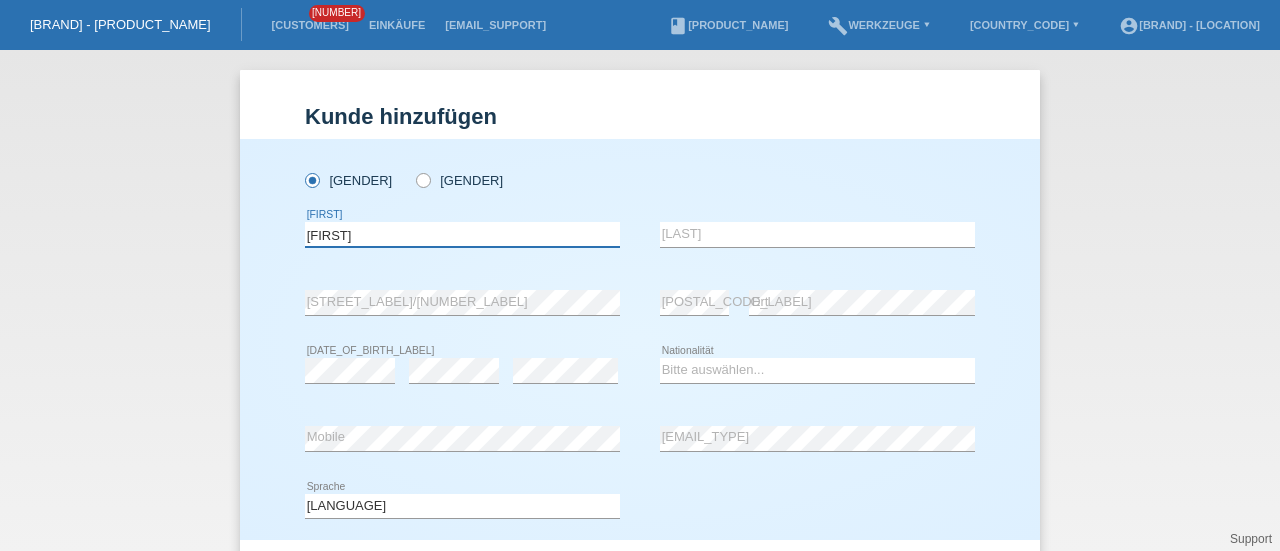 type on "[NAME]" 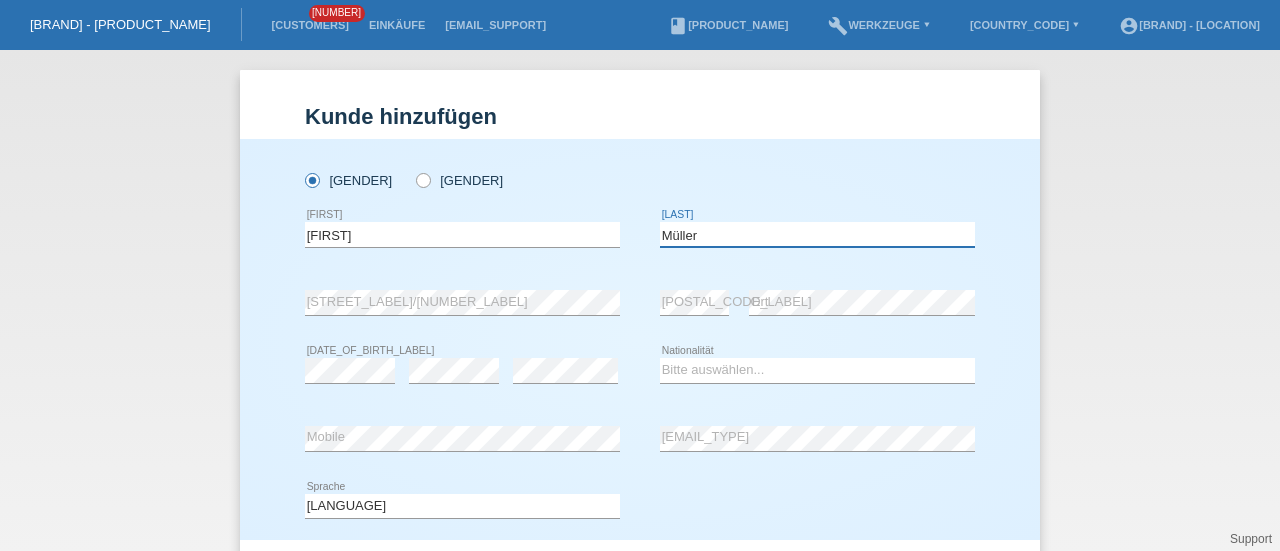 type on "Müller" 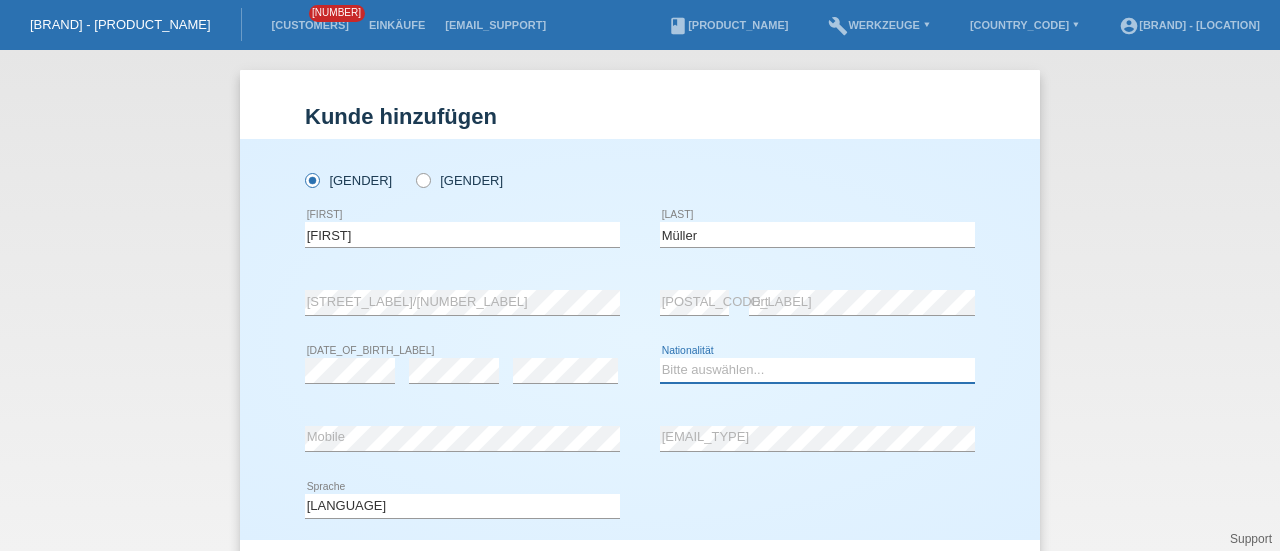 click on "Bitte auswählen...
Schweiz
Deutschland
Liechtenstein
Österreich
------------
Afghanistan
Ägypten
Åland
Albanien
Algerien" at bounding box center [817, 370] 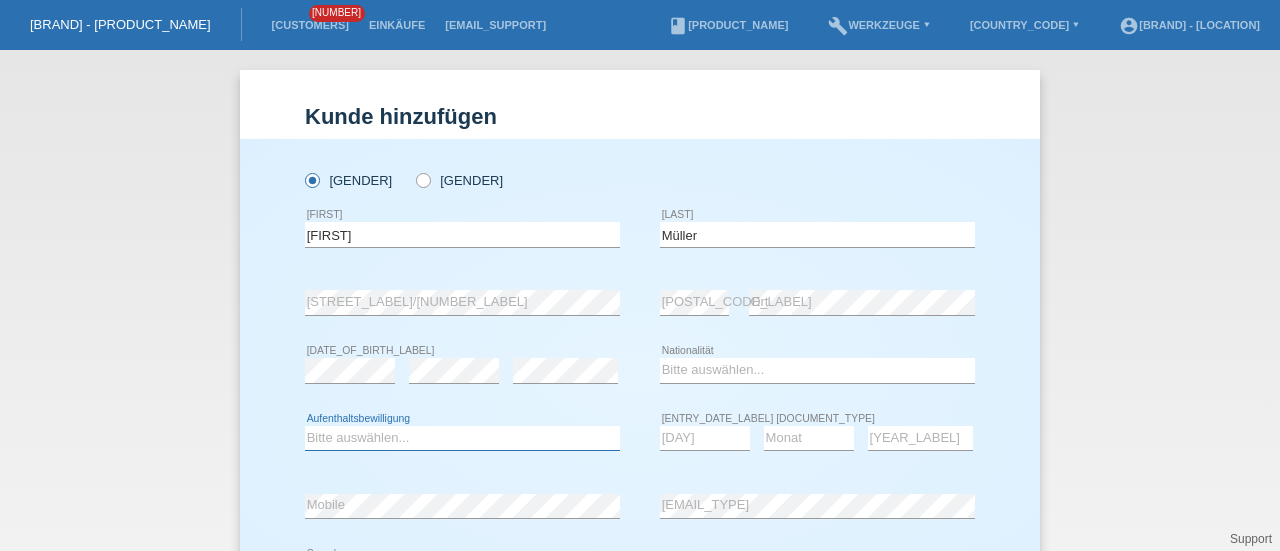 click on "Bitte auswählen...
C
B
B - Flüchtlingsstatus
Andere" at bounding box center [462, 438] 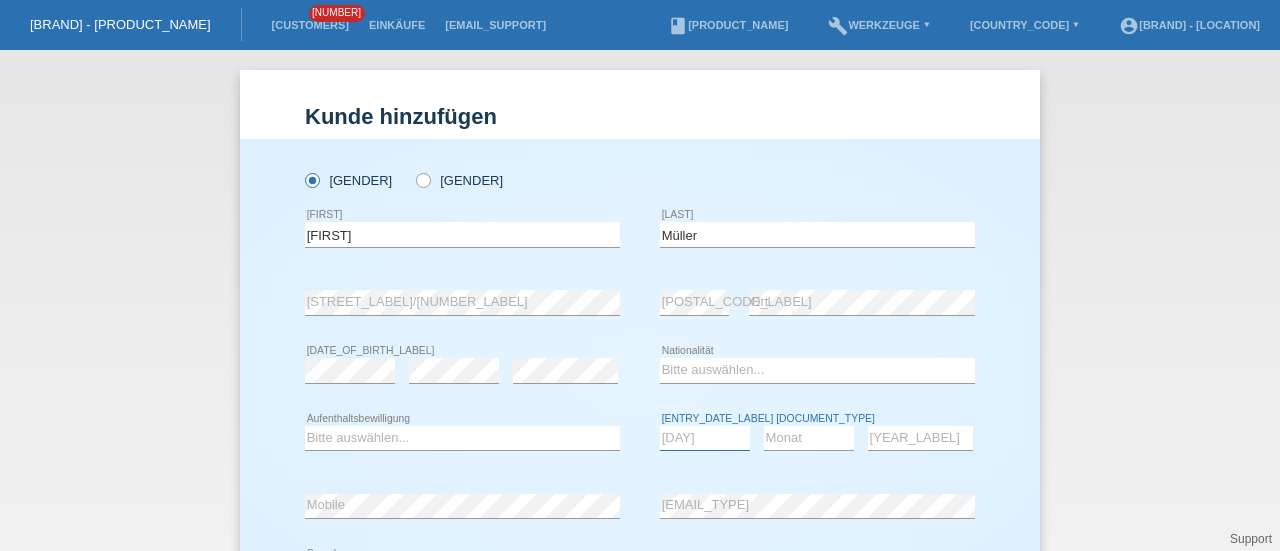 click on "Tag
01
02
03
04
05
06
07
08
09
10 11" at bounding box center [705, 438] 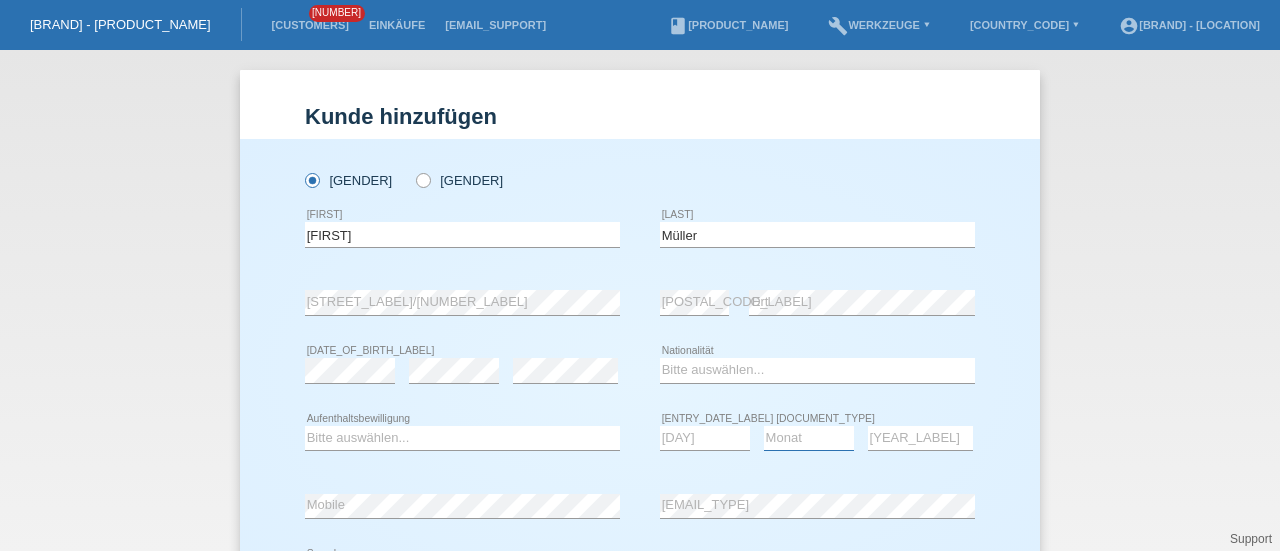 click on "Monat
01
02
03
04
05
06
07
08
09
10 11" at bounding box center (809, 438) 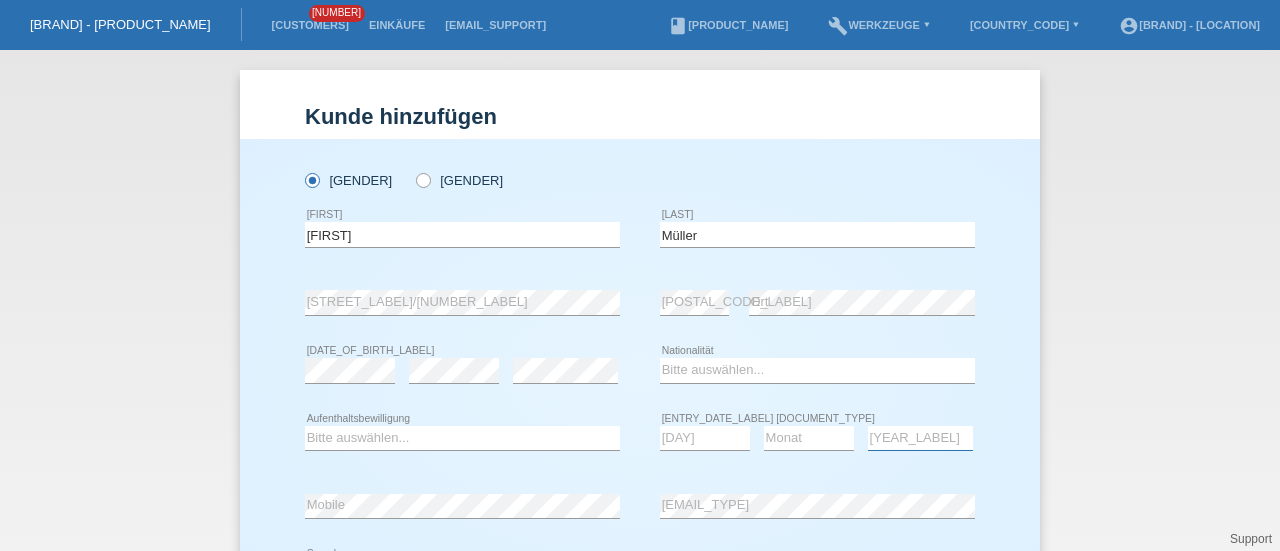 click on "Jahr
2025
2024
2023
2022
2021
2020
2019
2018
2017 2016 2015 2014 2013 2012 2011 2010 2009 2008 2007 2006 2005 2004 2003 2002 2001" at bounding box center (920, 438) 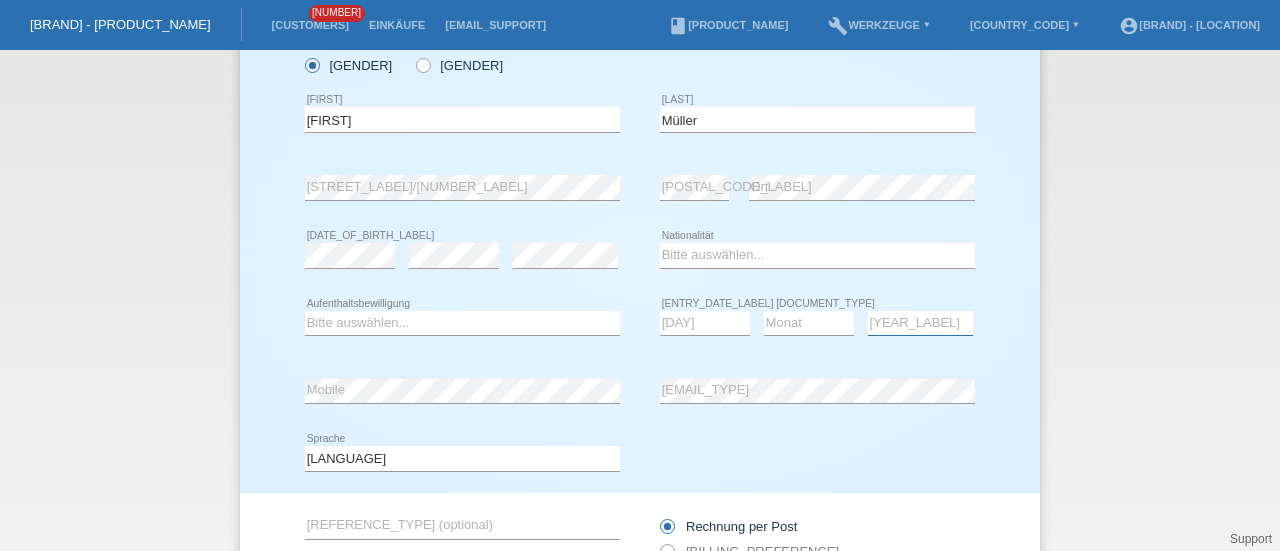scroll, scrollTop: 116, scrollLeft: 0, axis: vertical 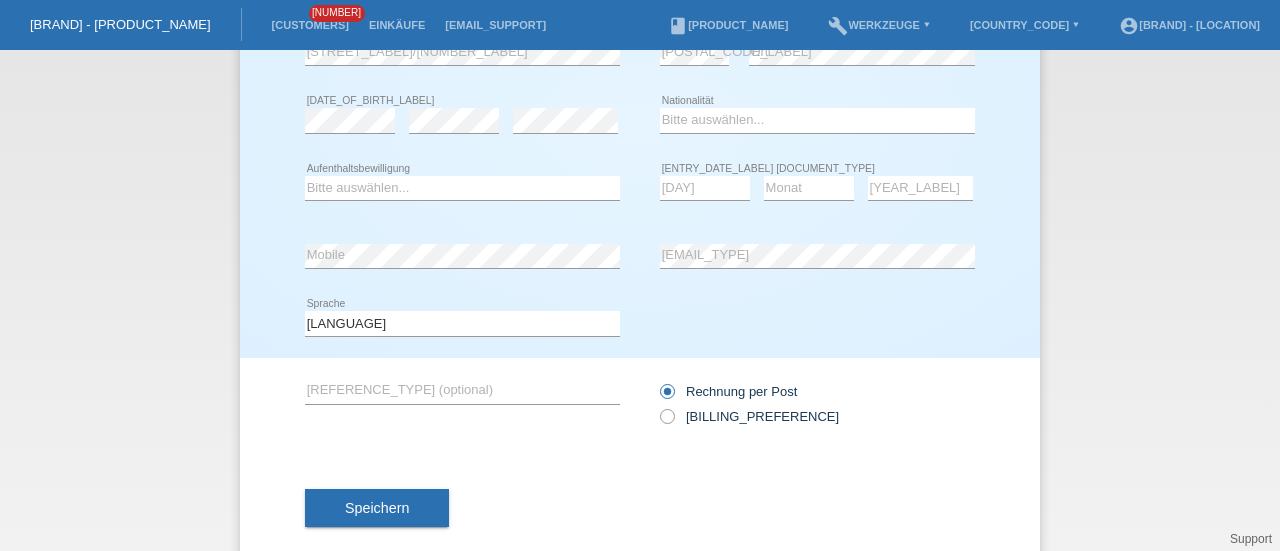 click on "Speichern" at bounding box center [377, 508] 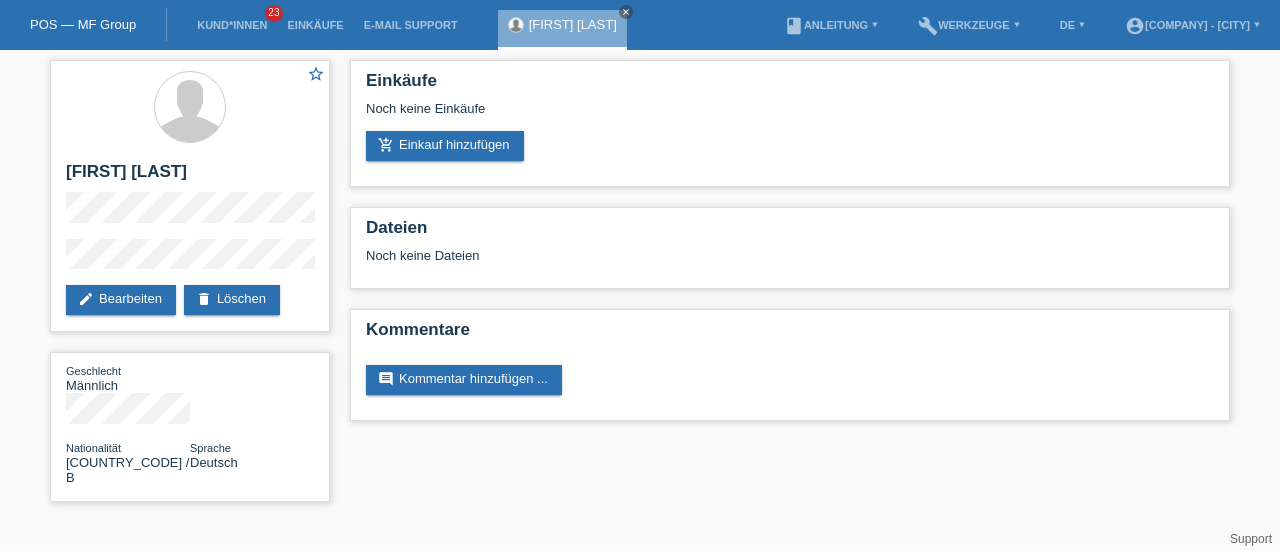 scroll, scrollTop: 0, scrollLeft: 0, axis: both 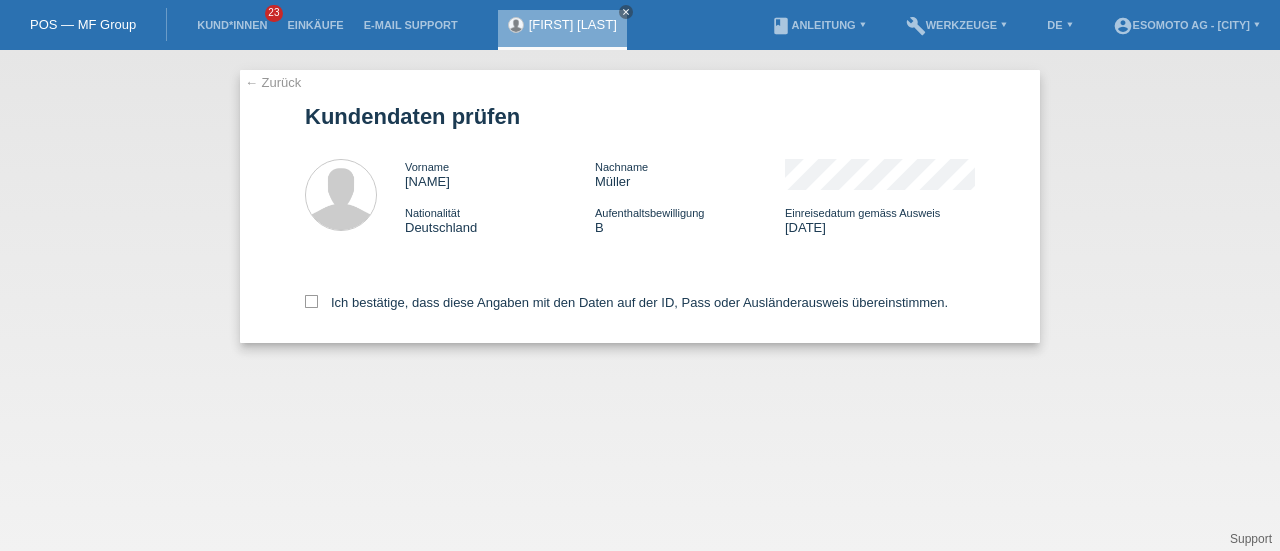 click on "Ich bestätige, dass diese Angaben mit den Daten auf der ID, Pass oder Ausländerausweis übereinstimmen." at bounding box center [640, 299] 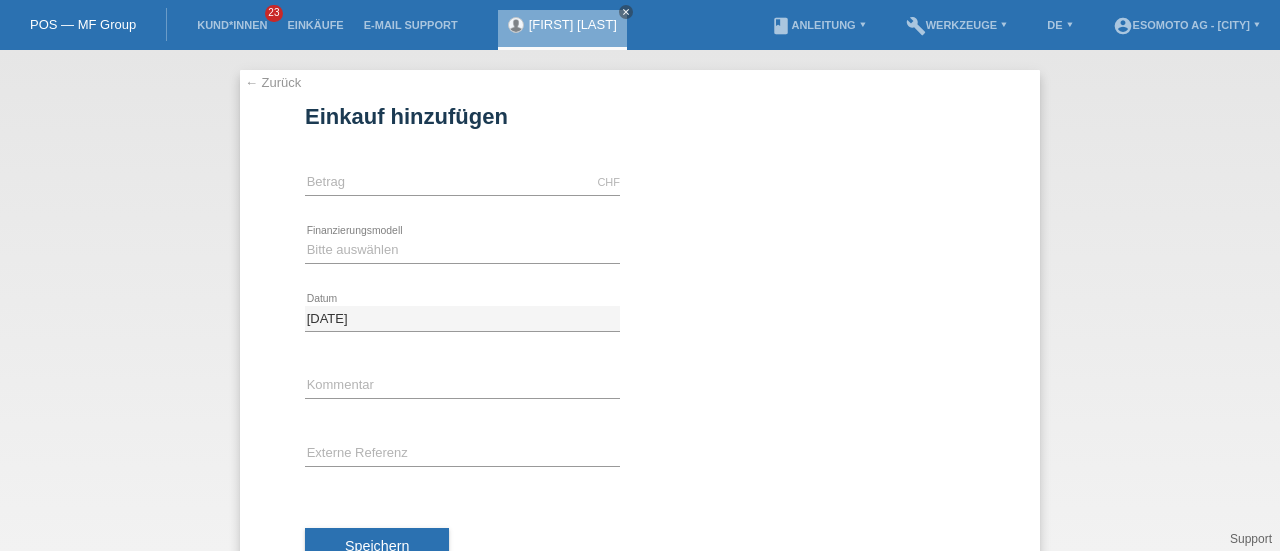 scroll, scrollTop: 0, scrollLeft: 0, axis: both 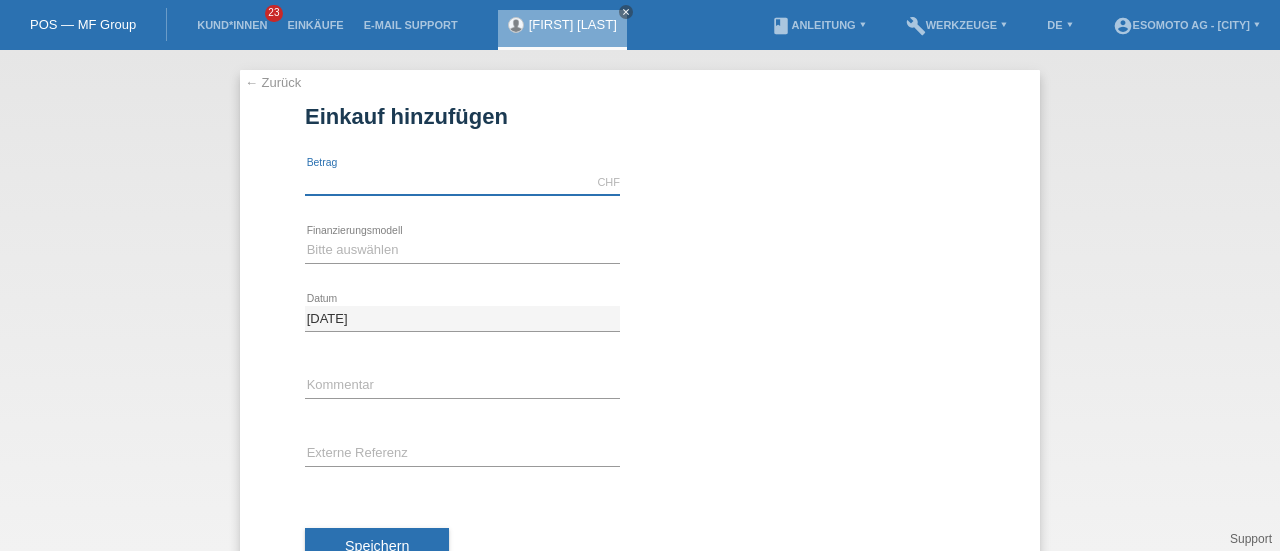 click at bounding box center [462, 182] 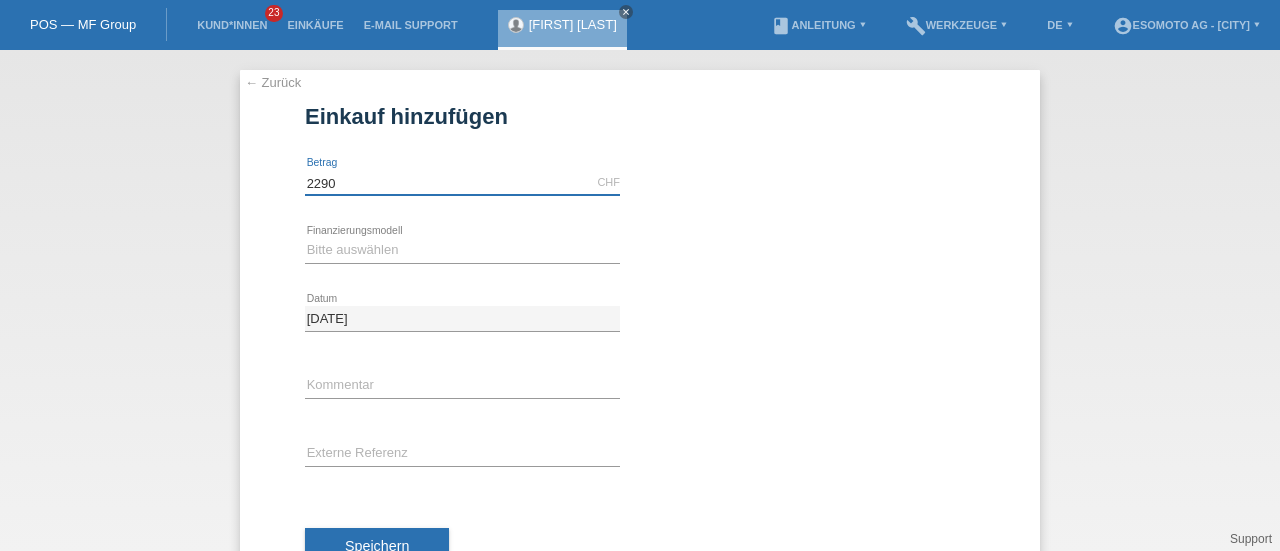 type on "2290.00" 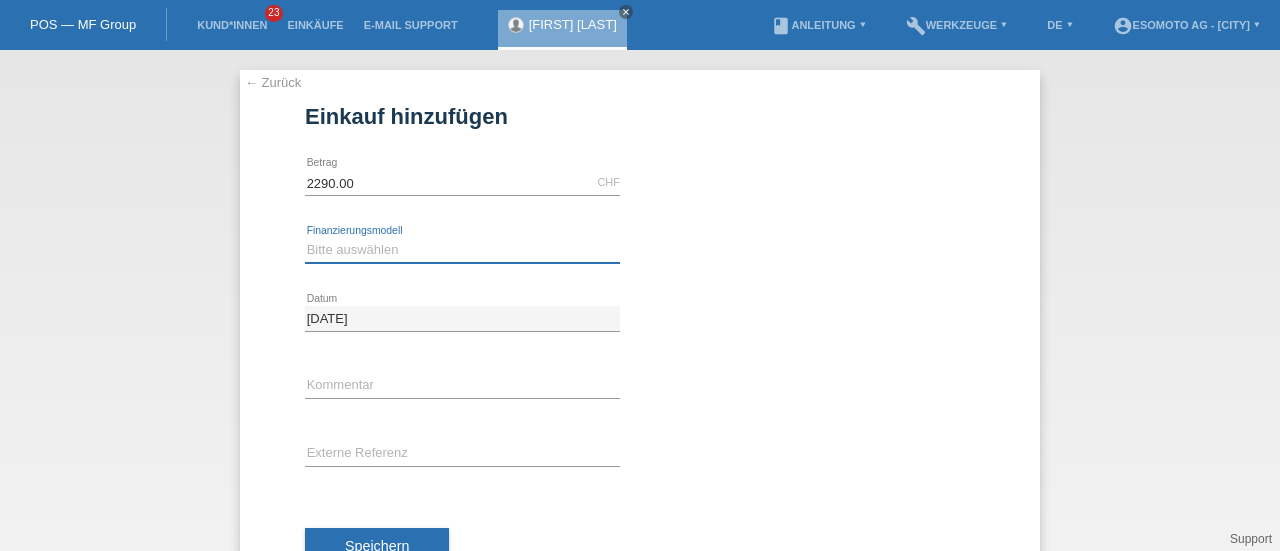 click on "Bitte auswählen
Fixe Raten
Kauf auf Rechnung mit Teilzahlungsoption" at bounding box center [462, 250] 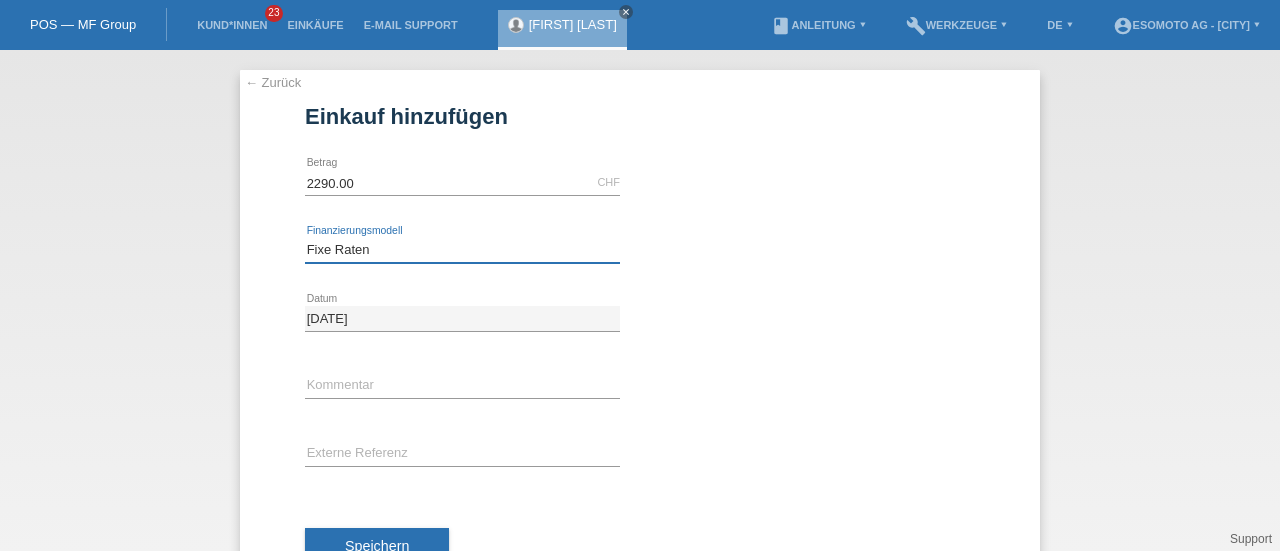 click on "Bitte auswählen
Fixe Raten
Kauf auf Rechnung mit Teilzahlungsoption" at bounding box center [462, 250] 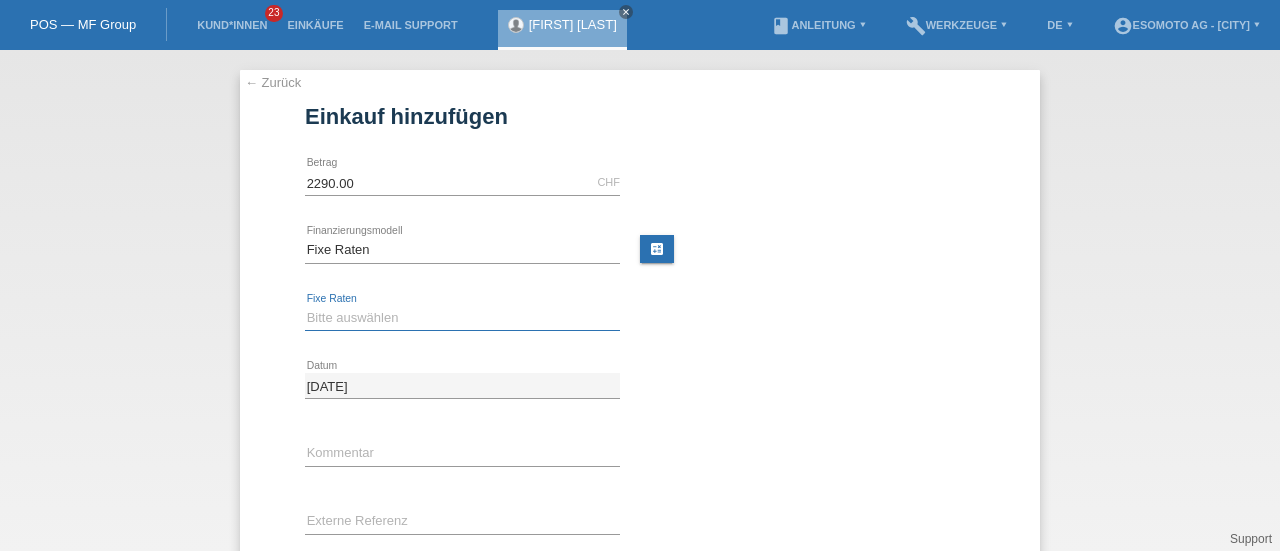 click on "Bitte auswählen
[NUMBER] Raten
[NUMBER] Raten
[NUMBER] Raten
[NUMBER] Raten" at bounding box center [462, 318] 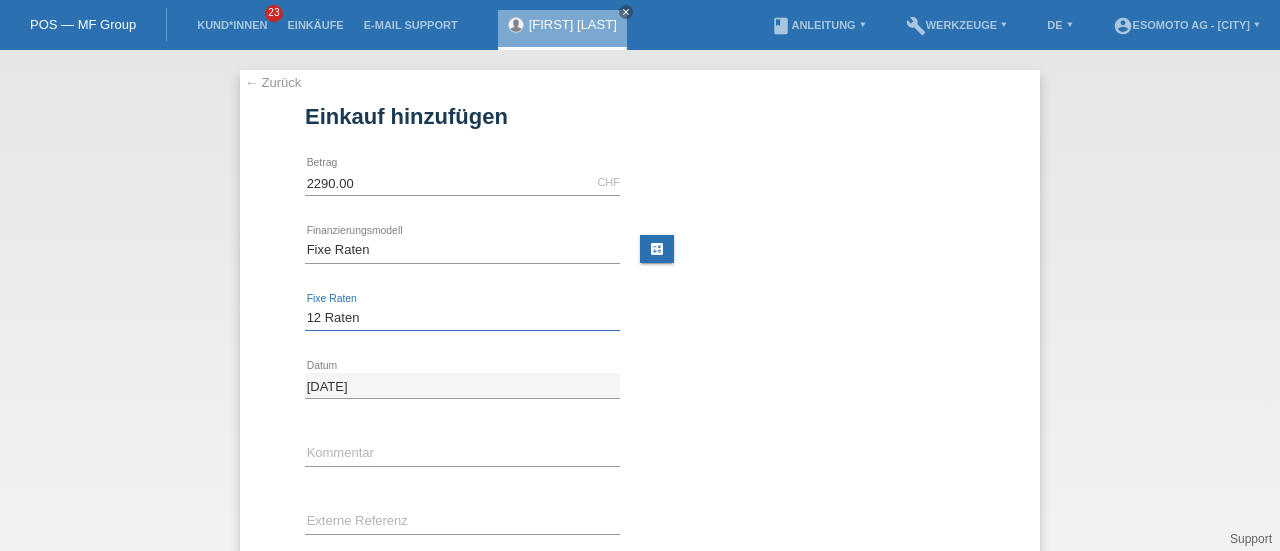 click on "Bitte auswählen
[NUMBER] Raten
[NUMBER] Raten
[NUMBER] Raten
[NUMBER] Raten" at bounding box center (462, 318) 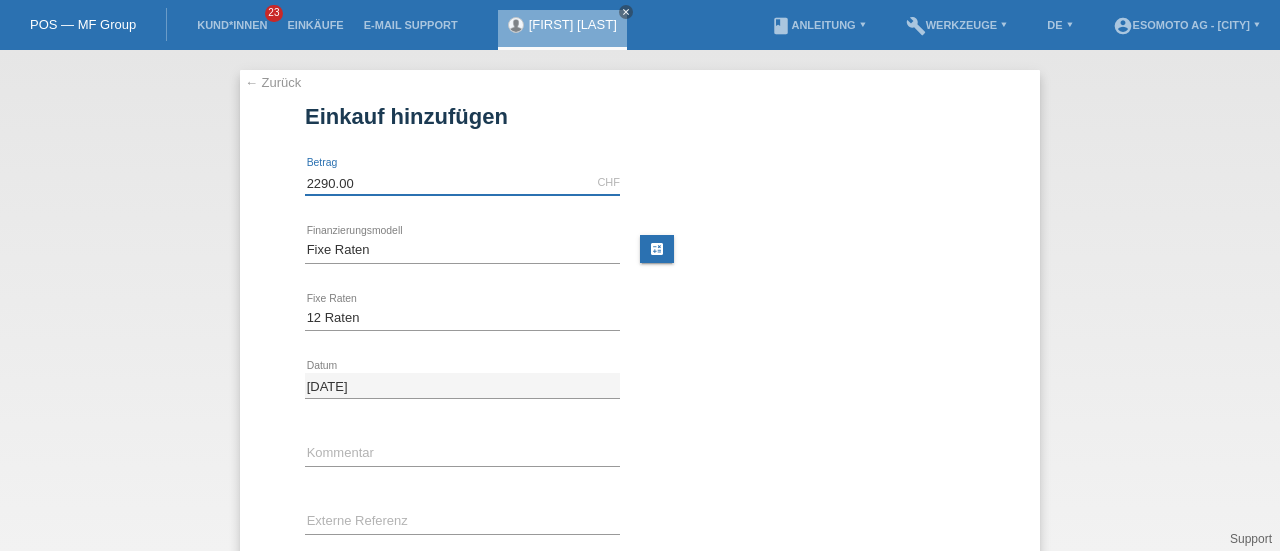 click on "2290.00" at bounding box center (462, 182) 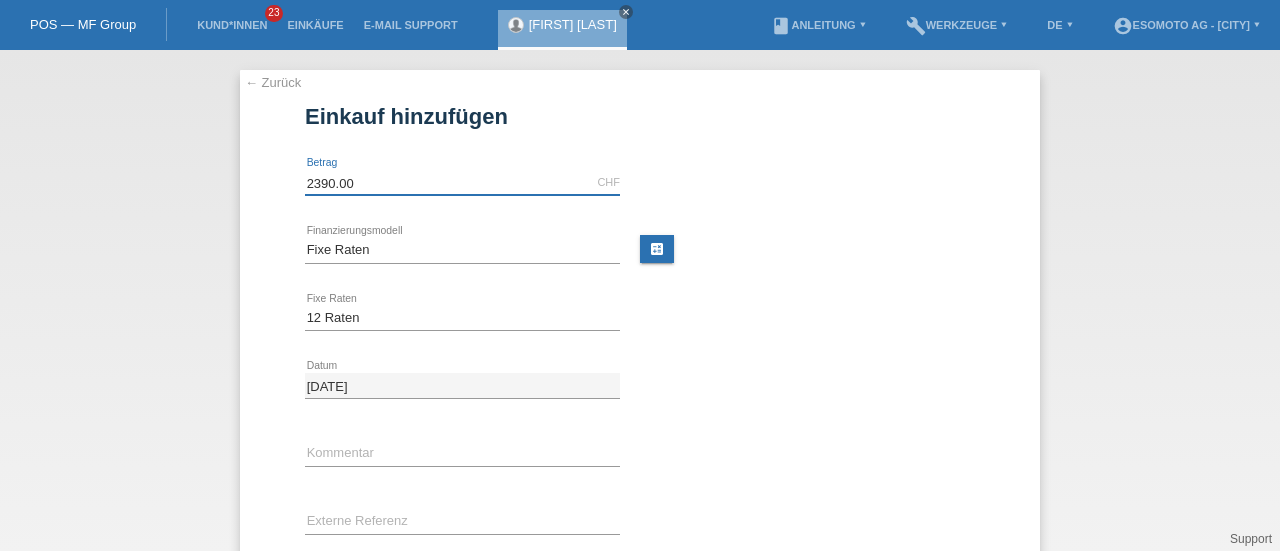 type on "2390.00" 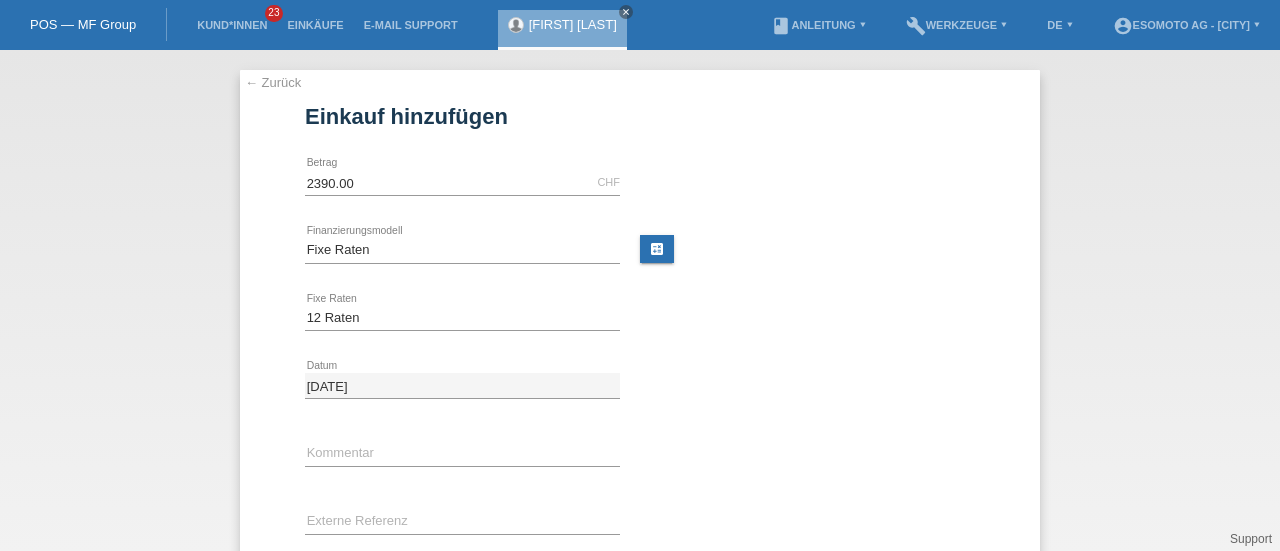 click on "Bitte auswählen
Fixe Raten
Kauf auf Rechnung mit Teilzahlungsoption
error
Finanzierungsmodell
calculate" at bounding box center [640, 251] 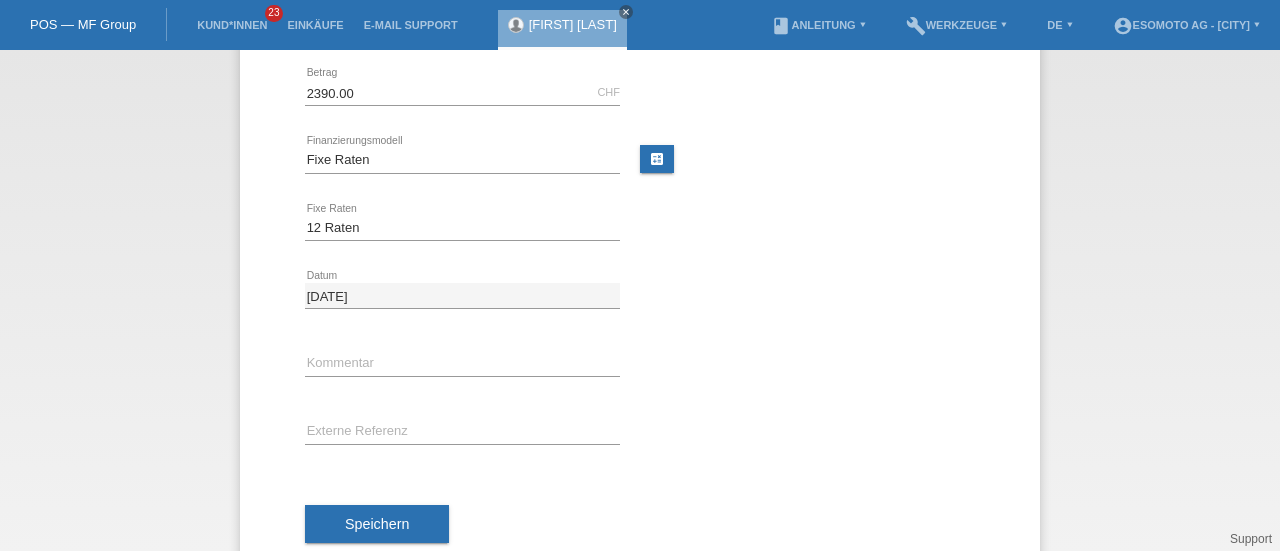 scroll, scrollTop: 0, scrollLeft: 0, axis: both 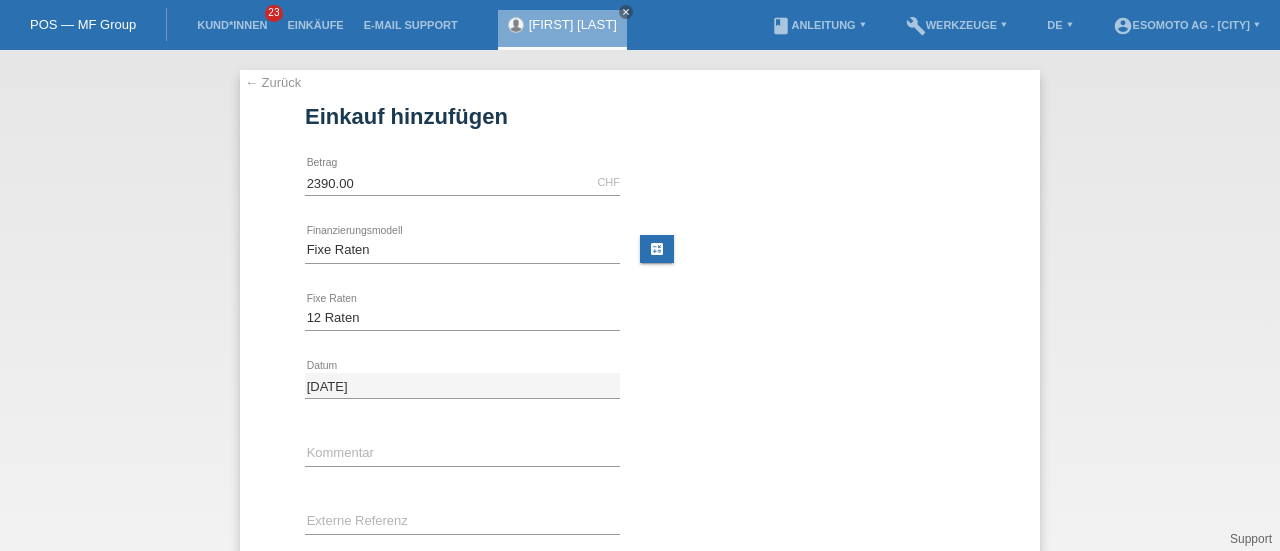 click on "calculate" at bounding box center (657, 249) 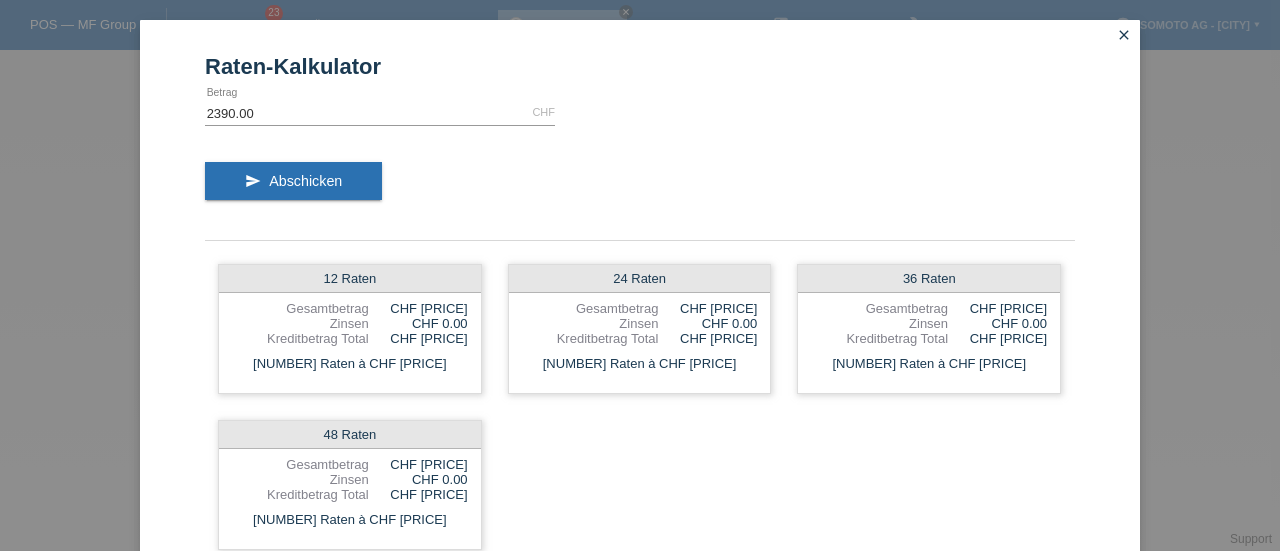 click on "close" at bounding box center [1124, 35] 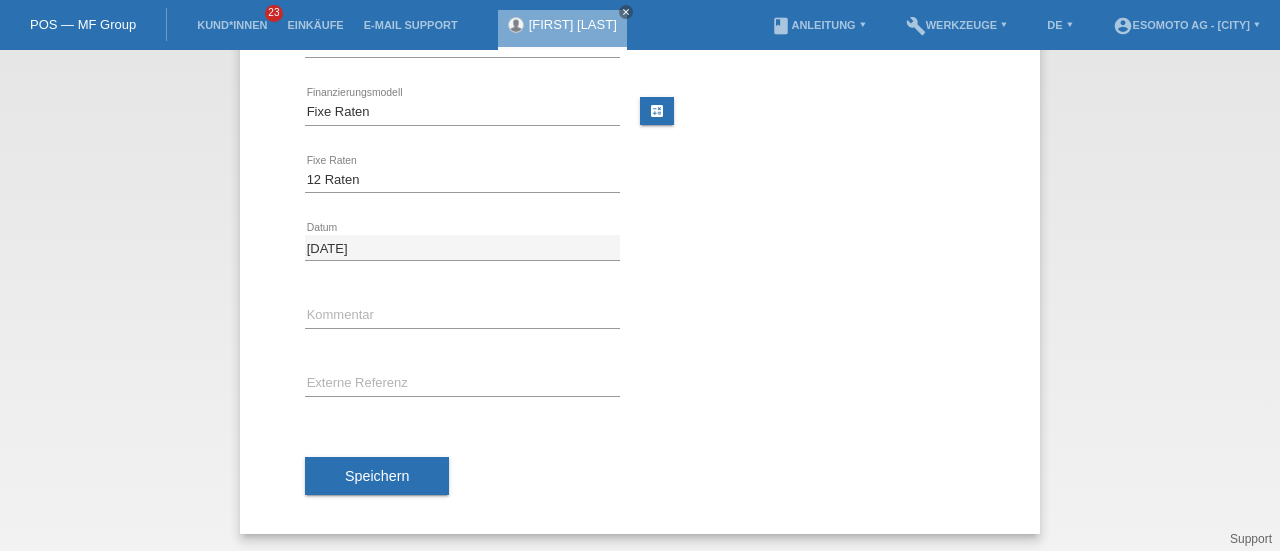 scroll, scrollTop: 70, scrollLeft: 0, axis: vertical 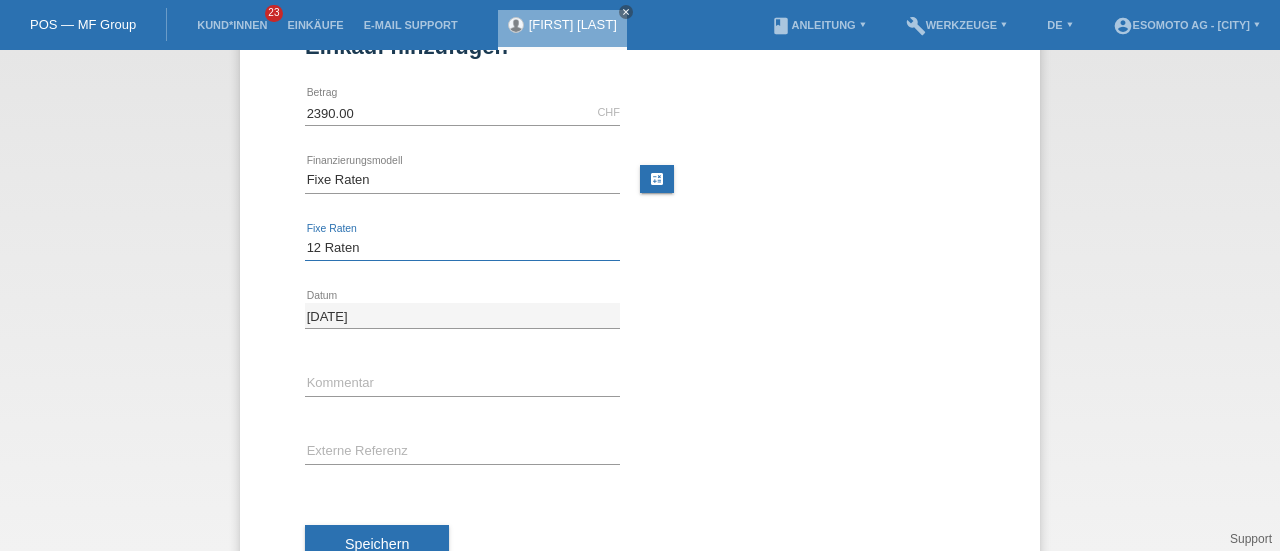 click on "Bitte auswählen
12 Raten
24 Raten
36 Raten
48 Raten" at bounding box center (462, 248) 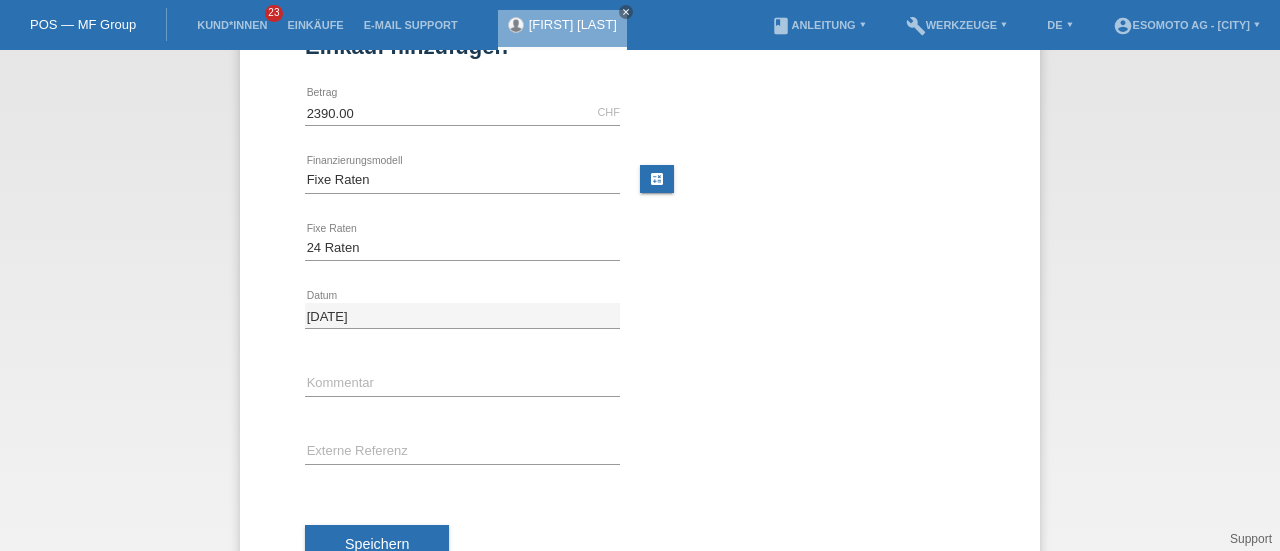 click on "calculate" at bounding box center [657, 179] 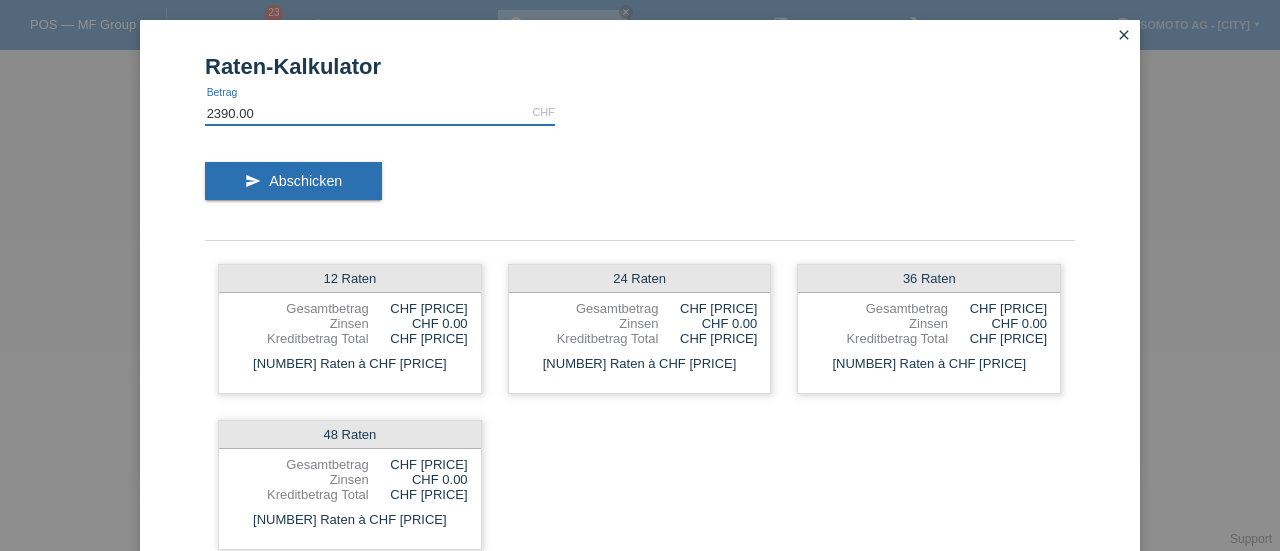 click on "2390.00" at bounding box center [380, 112] 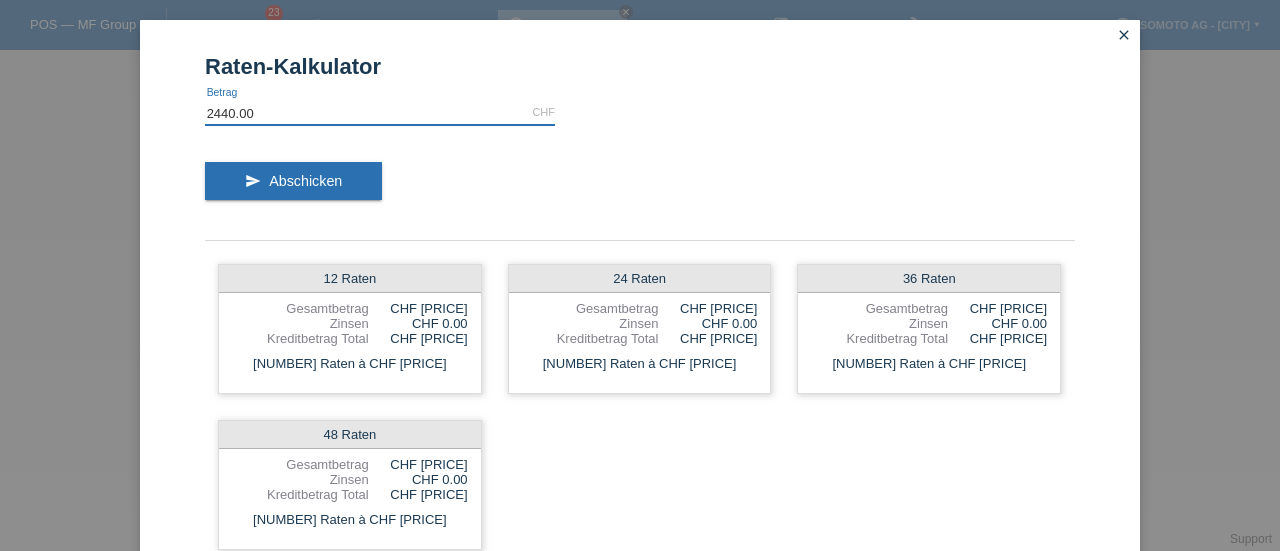 type on "2440.00" 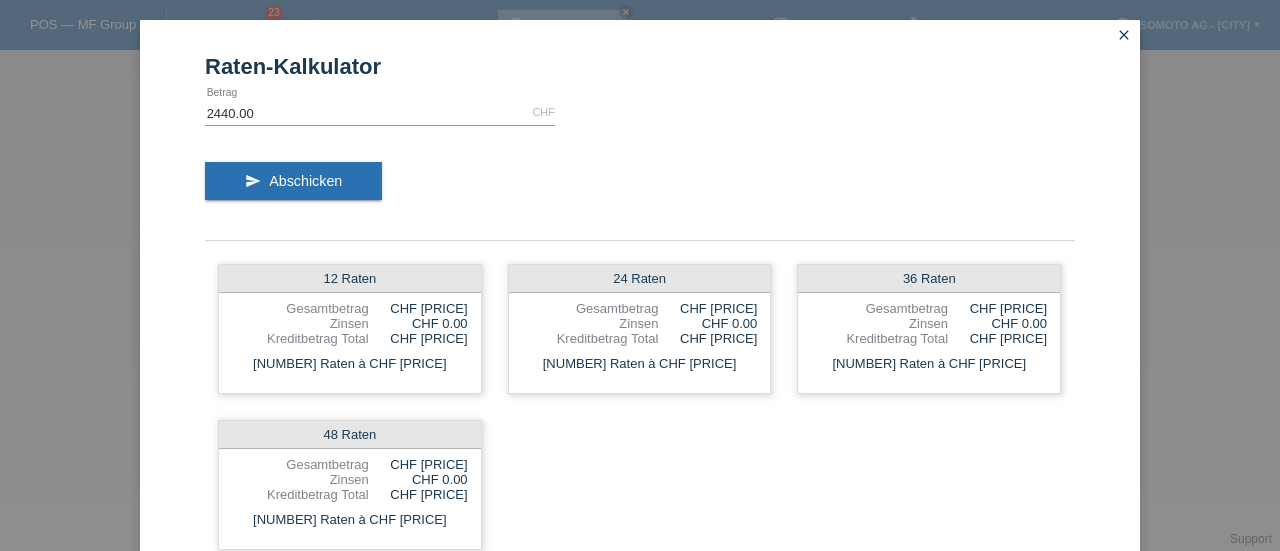 click on "send   Abschicken" at bounding box center (640, 188) 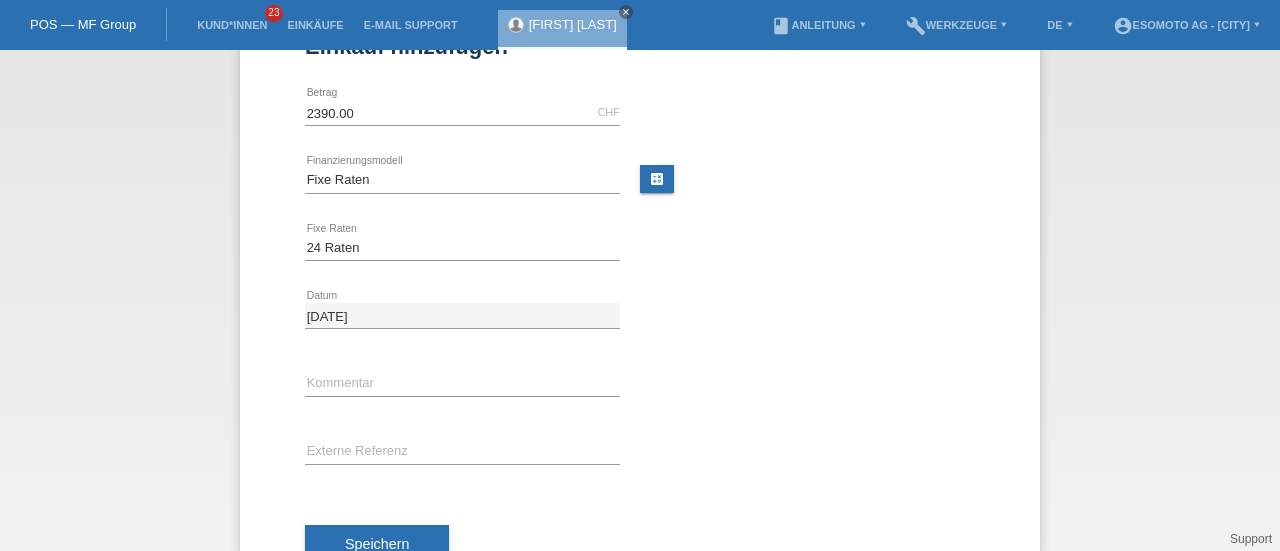 scroll, scrollTop: 0, scrollLeft: 0, axis: both 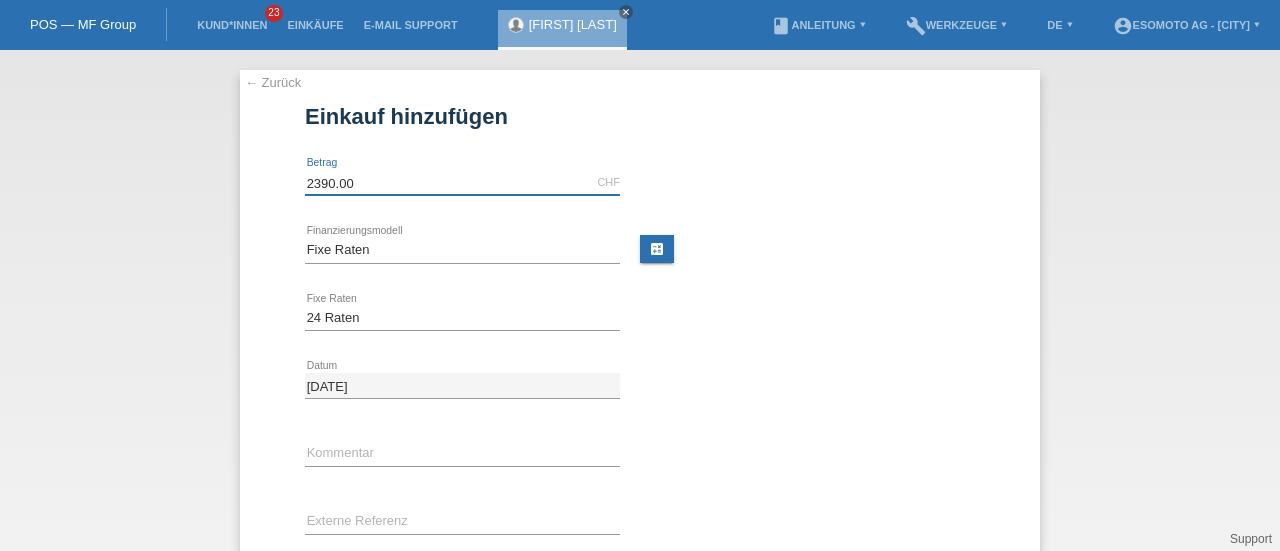 click on "2390.00" at bounding box center [462, 182] 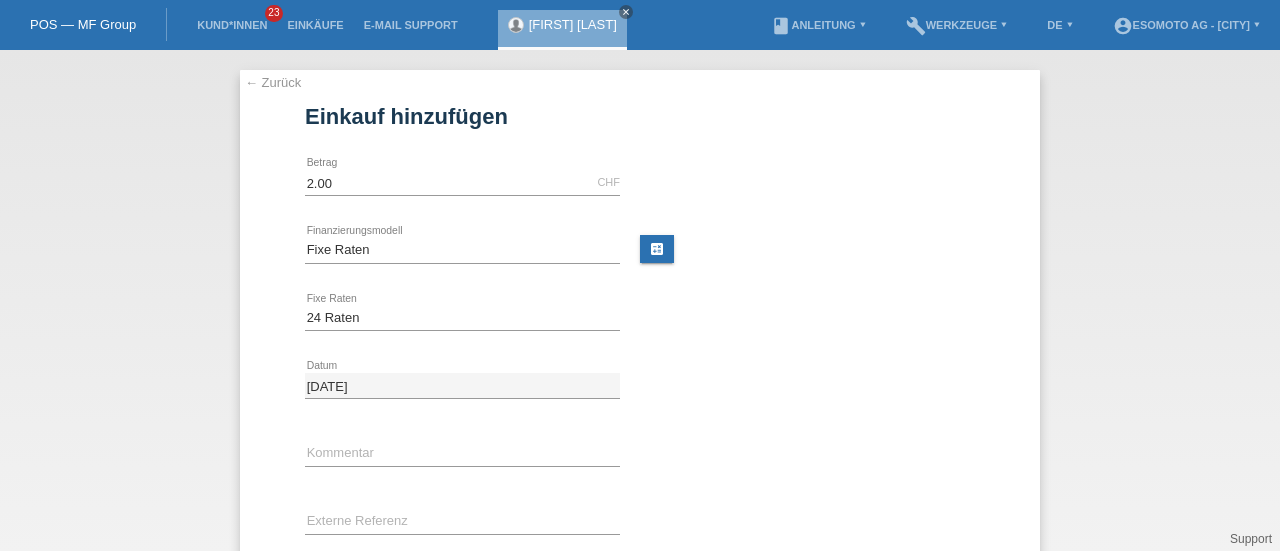 click on "Bitte auswählen
Fixe Raten
Kauf auf Rechnung mit Teilzahlungsoption
error
Finanzierungsmodell" at bounding box center (462, 251) 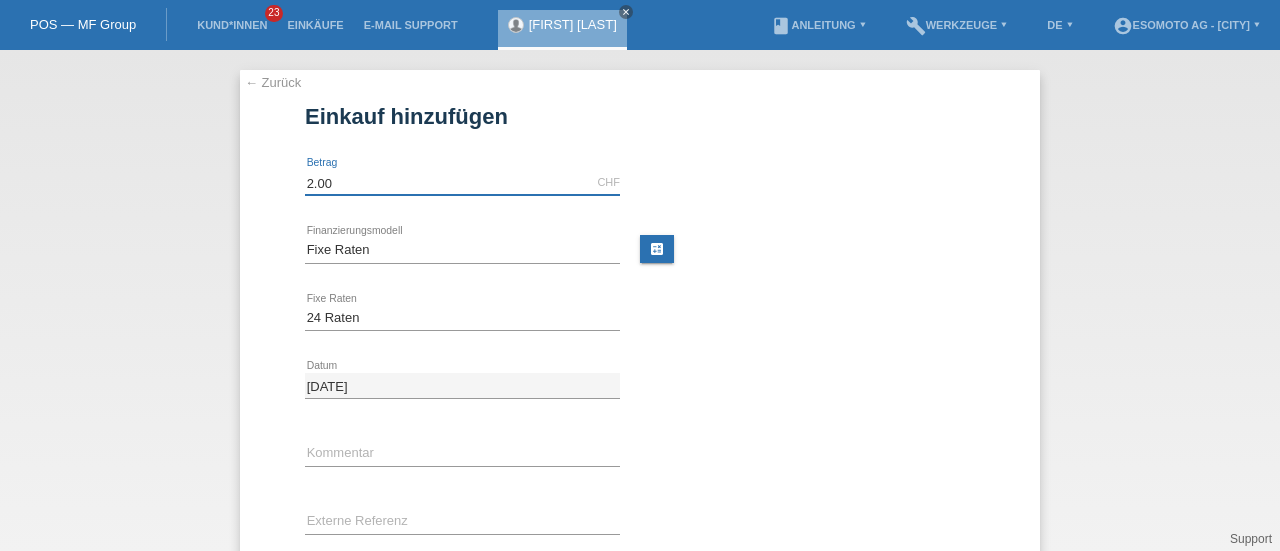 click on "2.00" at bounding box center (462, 182) 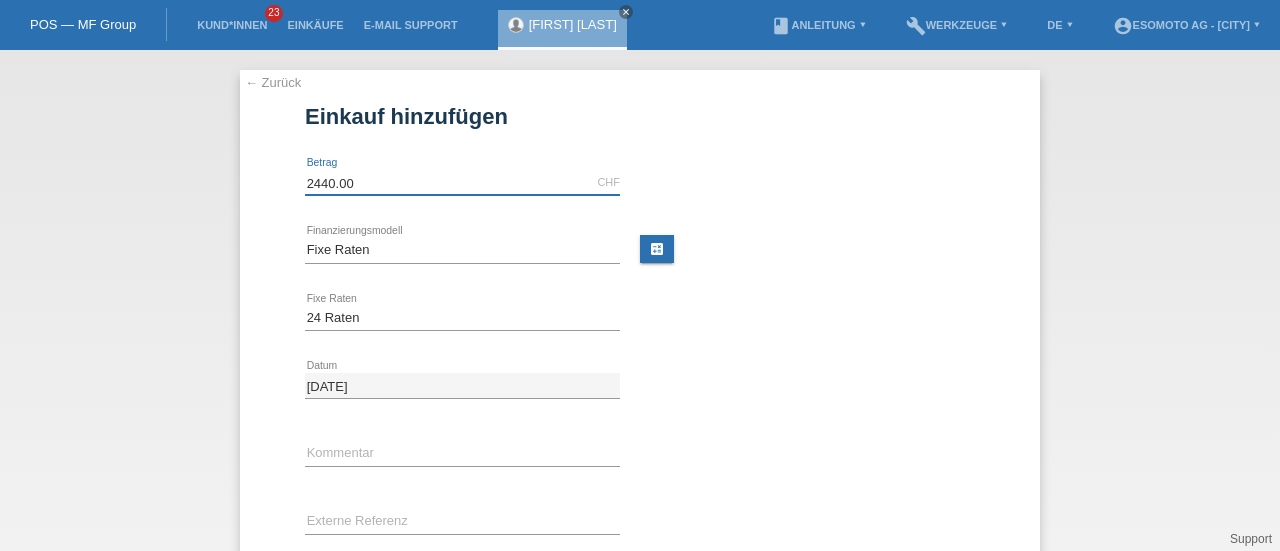 type on "2440.00" 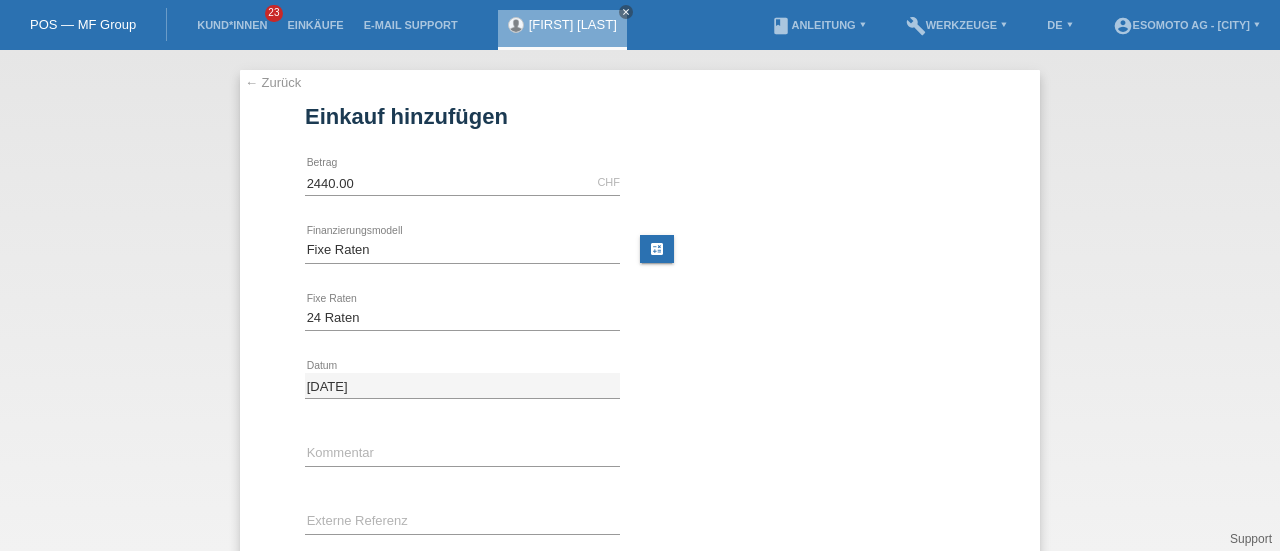 click at bounding box center [817, 292] 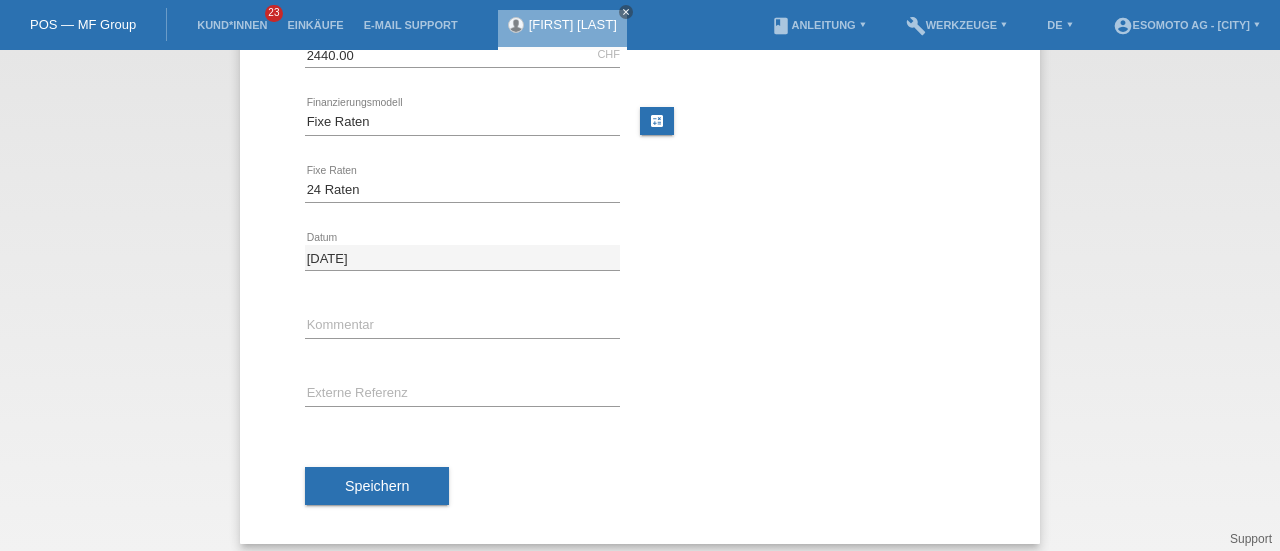 scroll, scrollTop: 130, scrollLeft: 0, axis: vertical 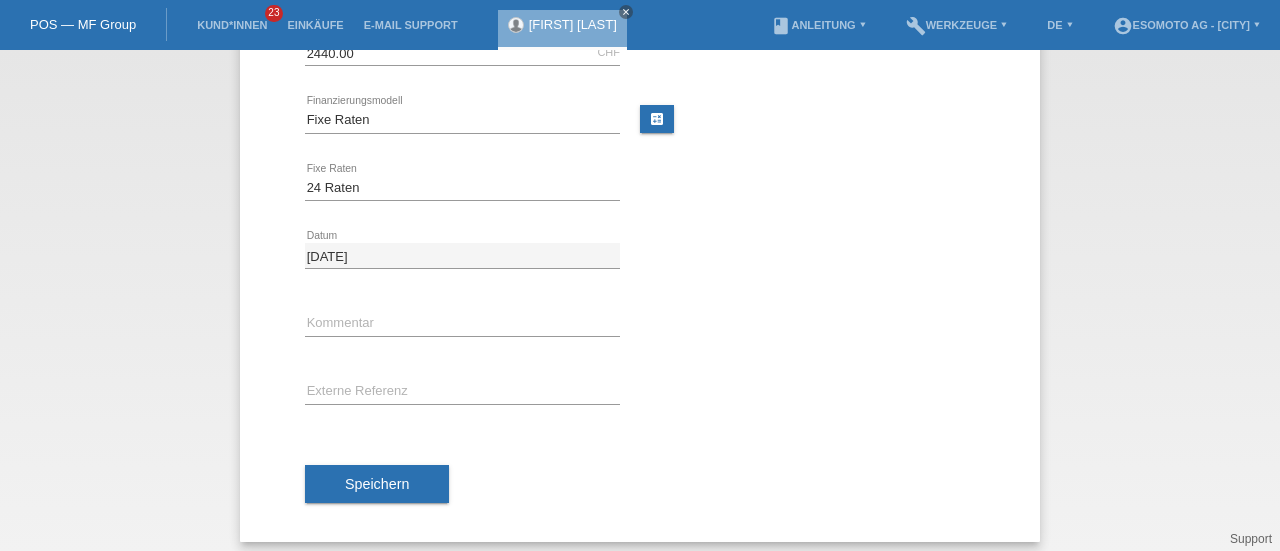 click on "Speichern" at bounding box center [377, 484] 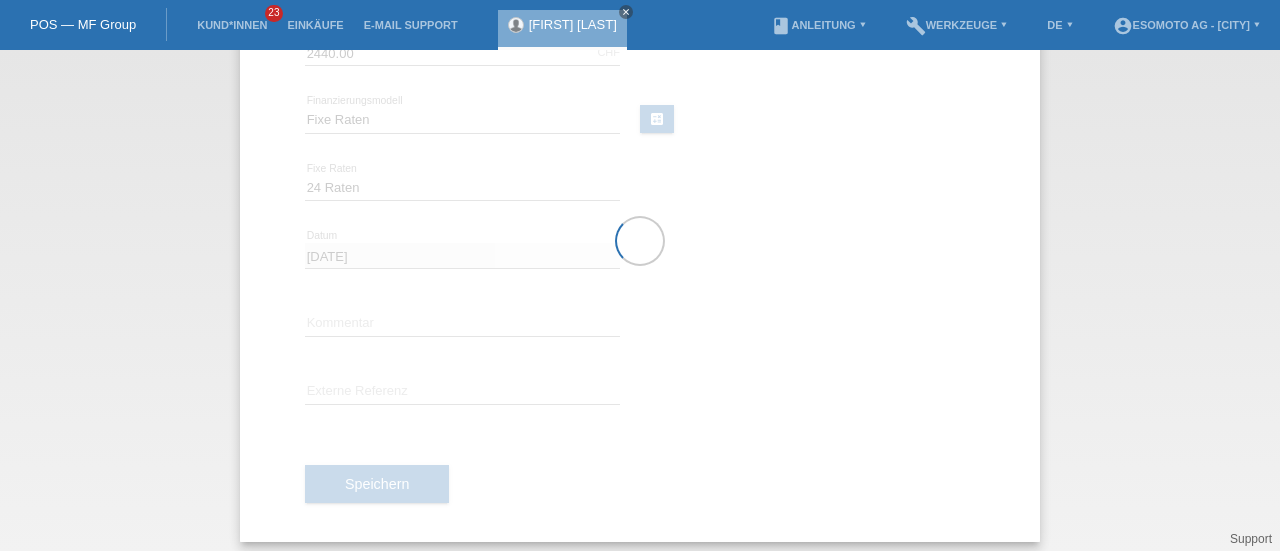 scroll, scrollTop: 0, scrollLeft: 0, axis: both 